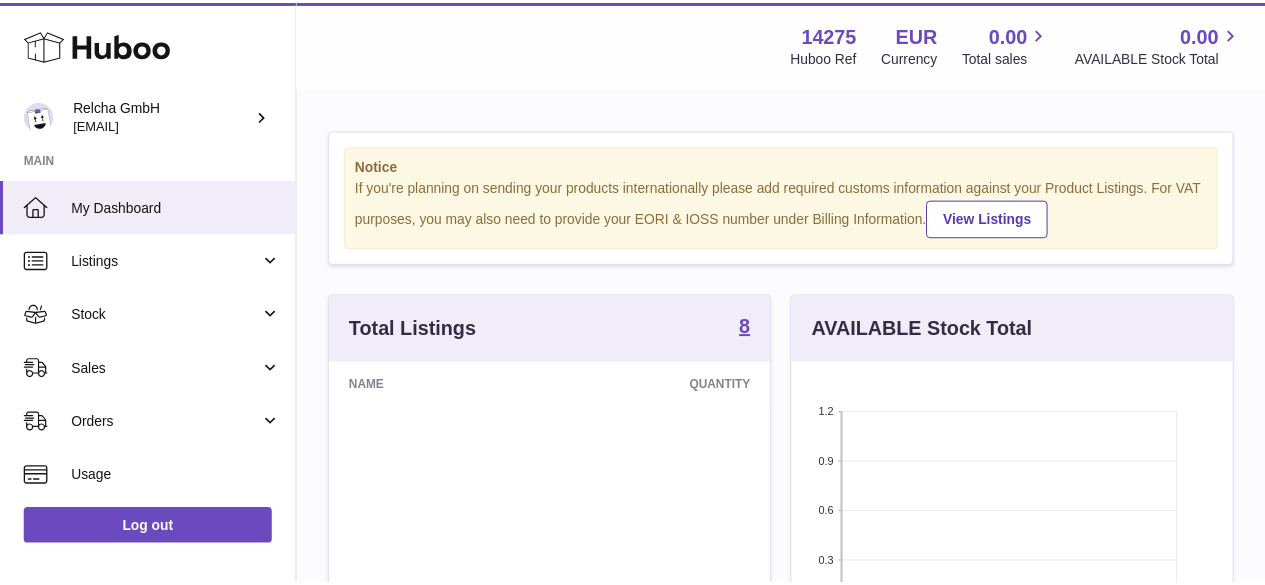 scroll, scrollTop: 0, scrollLeft: 0, axis: both 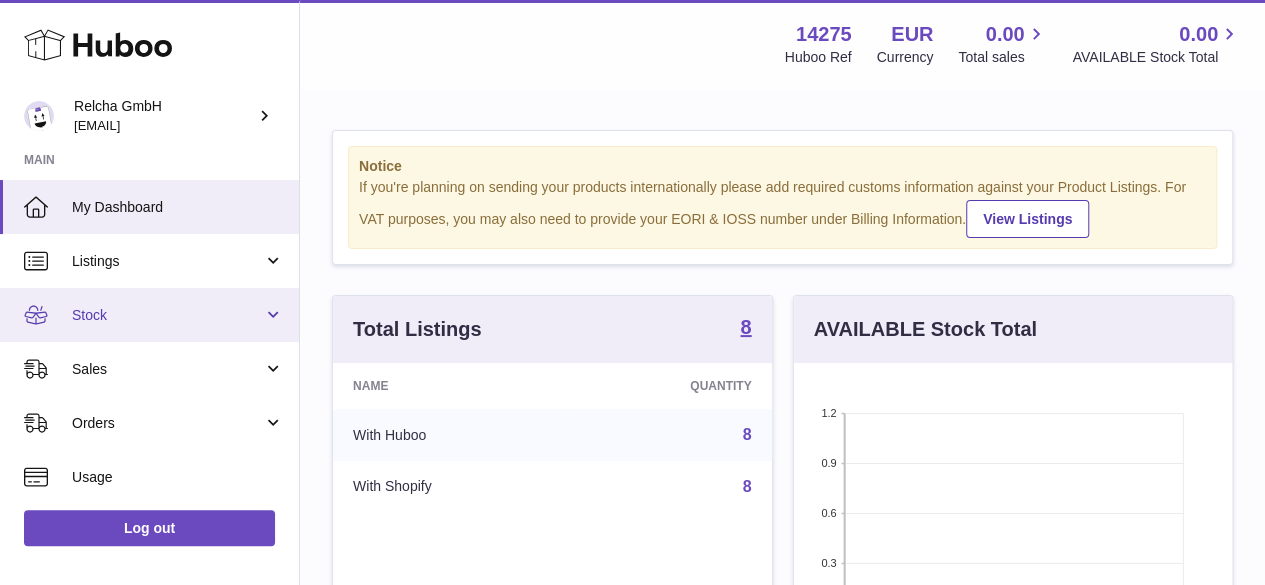 click on "Stock" at bounding box center (167, 315) 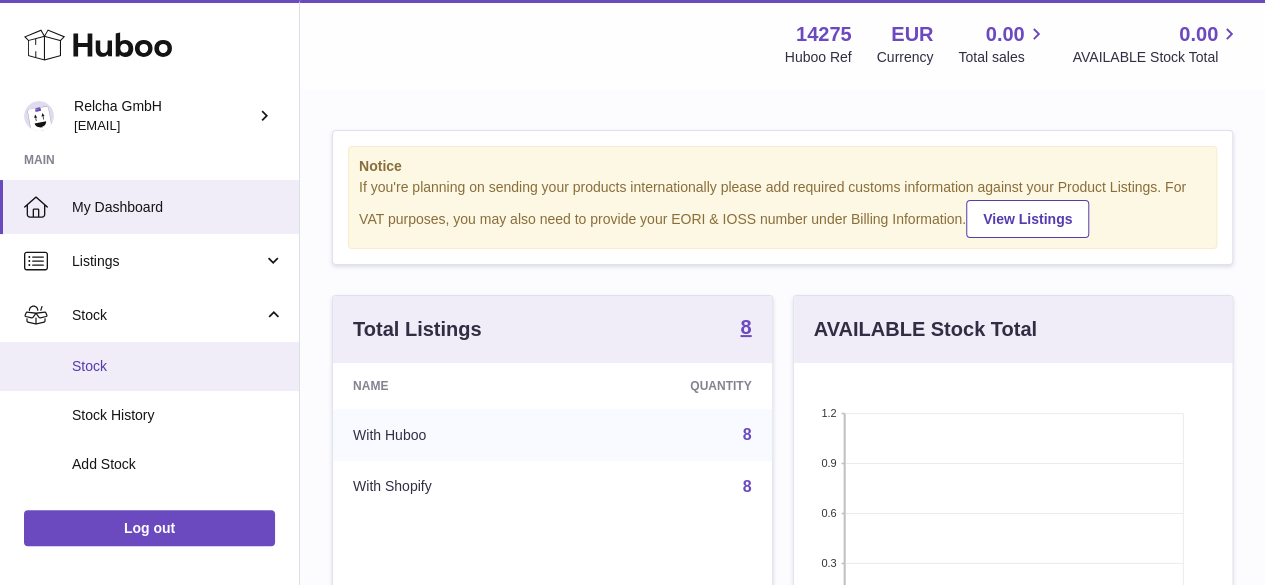 click on "Stock" at bounding box center [178, 366] 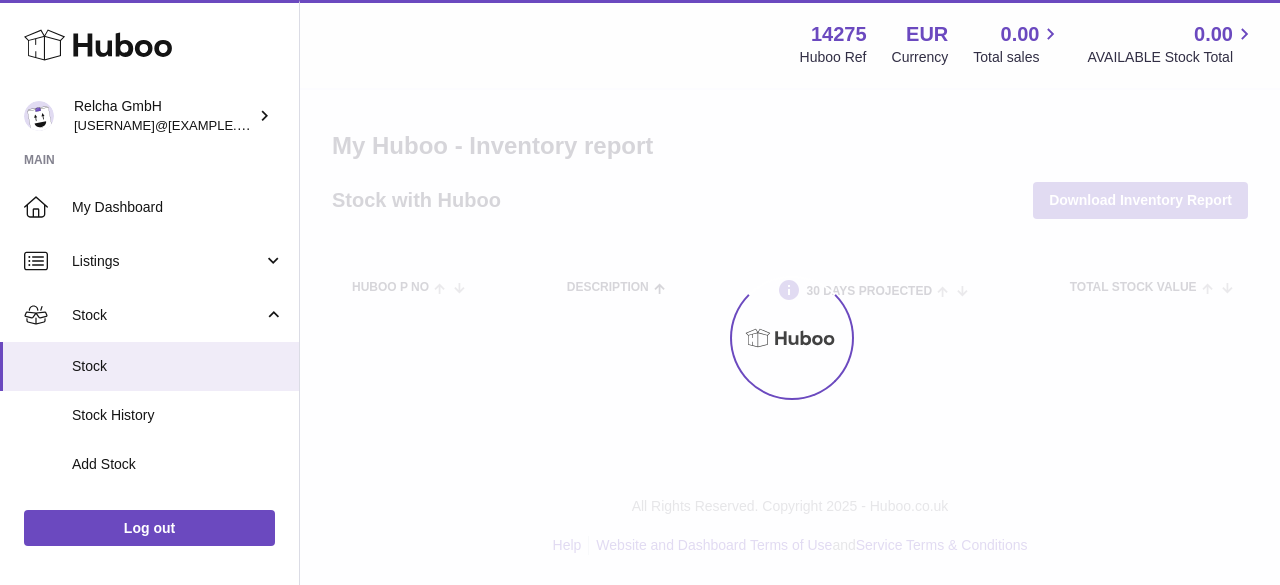 scroll, scrollTop: 0, scrollLeft: 0, axis: both 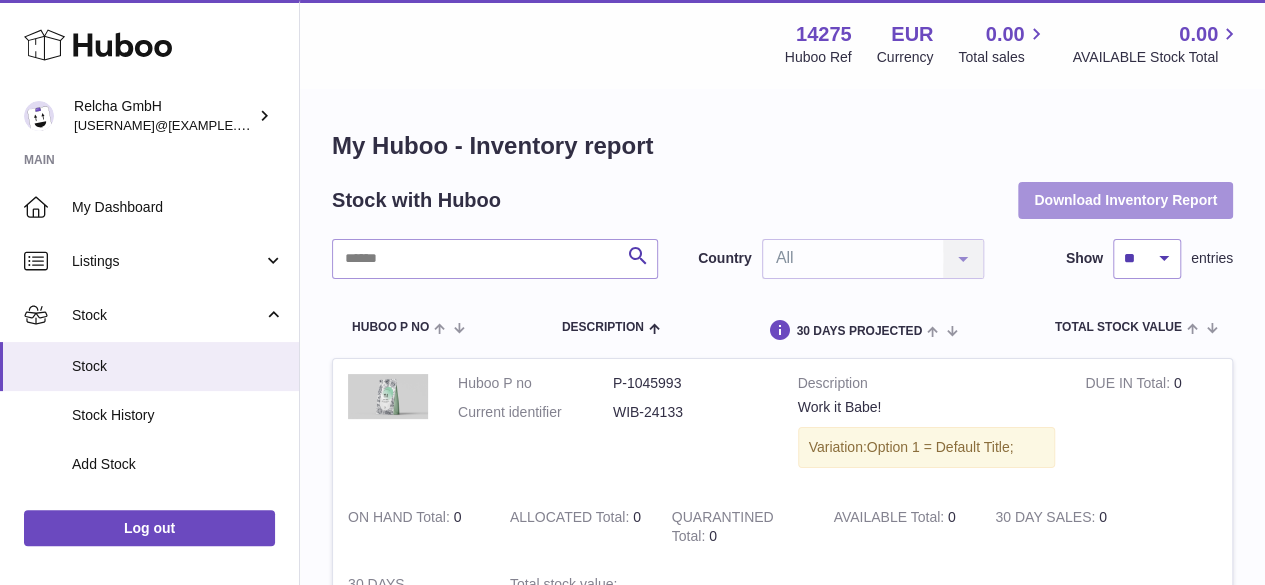 click on "Download Inventory Report" at bounding box center [1125, 200] 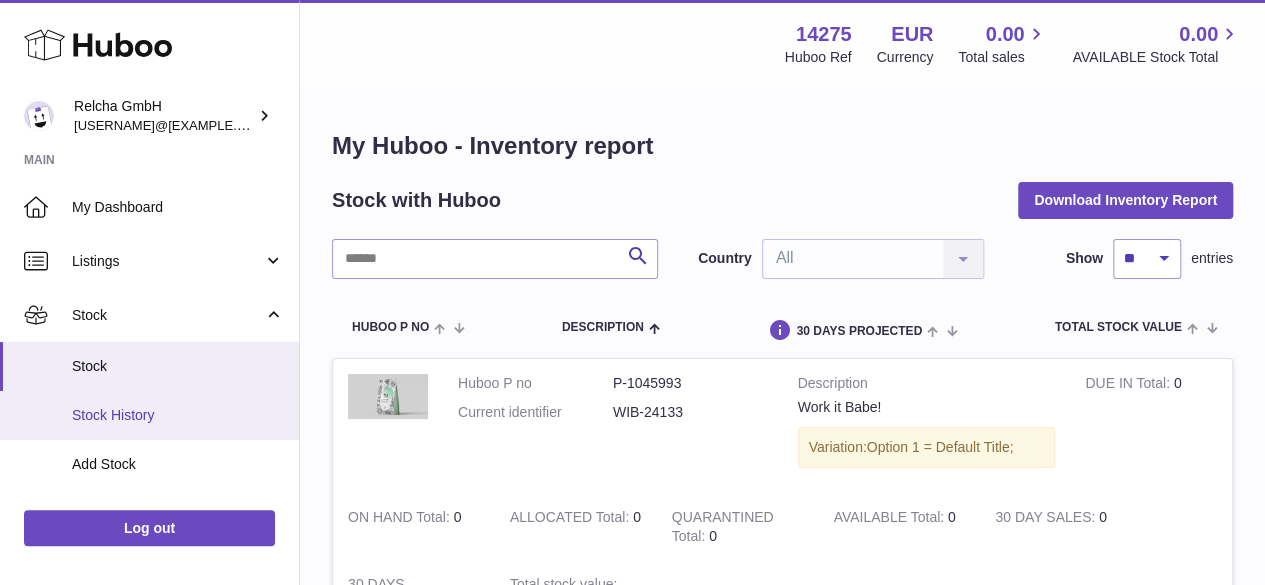 click on "Stock History" at bounding box center [178, 415] 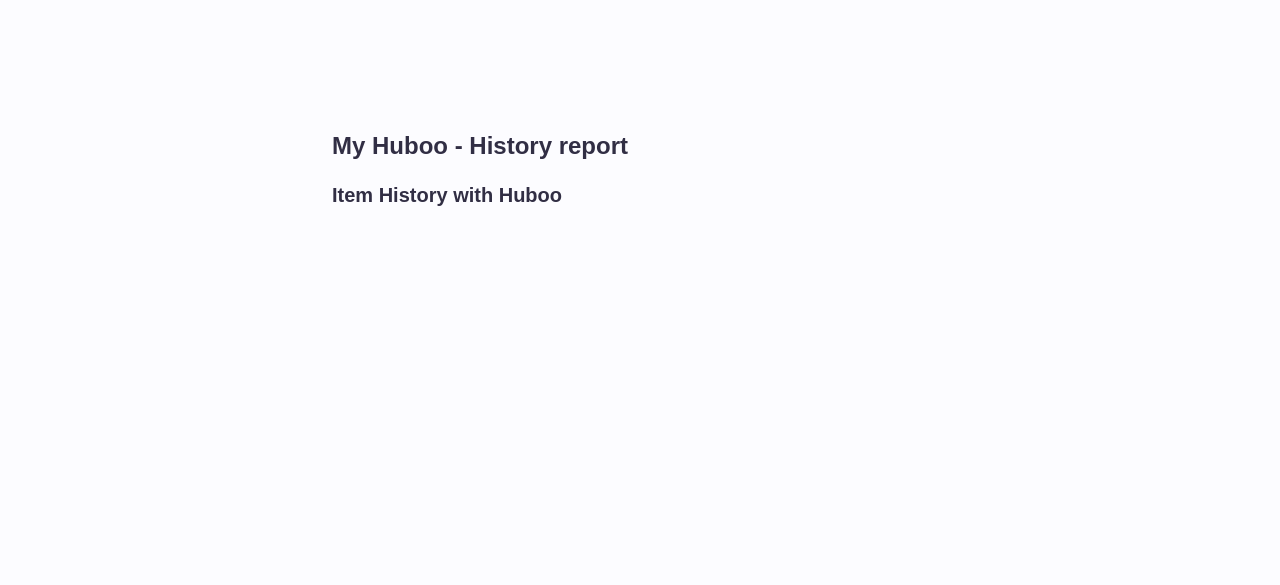 scroll, scrollTop: 0, scrollLeft: 0, axis: both 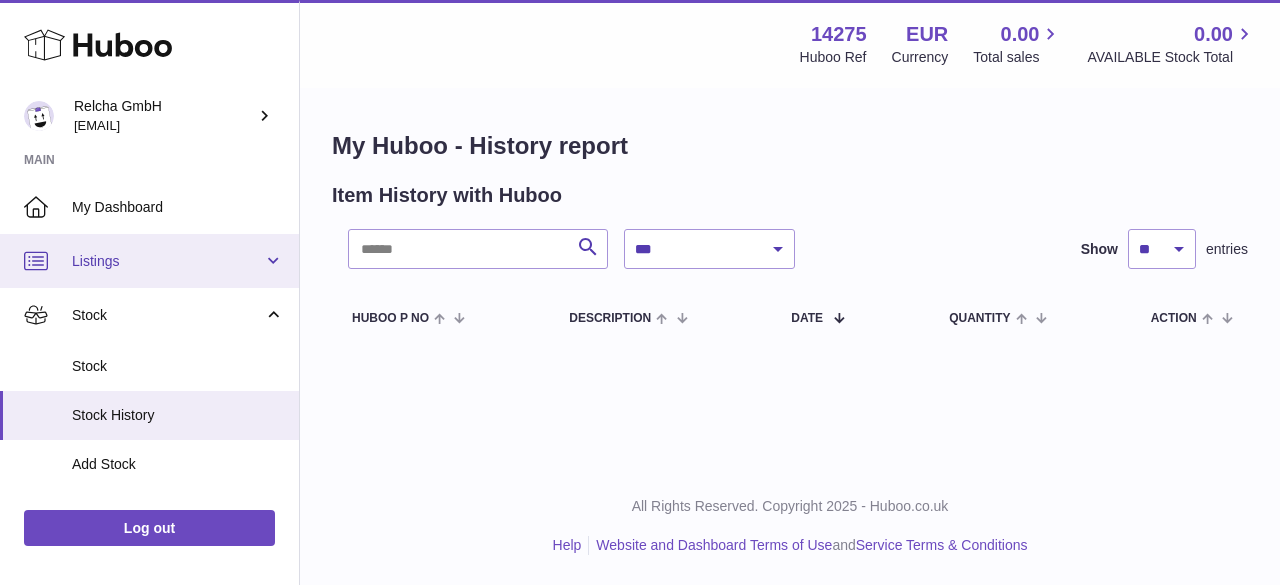 click on "Listings" at bounding box center (167, 261) 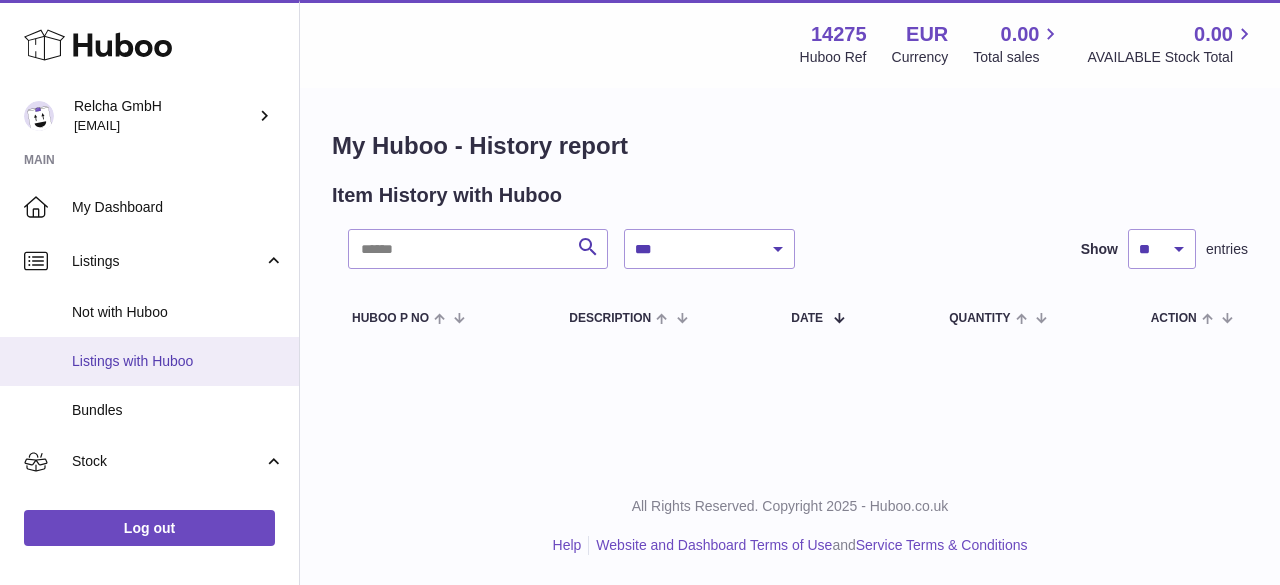 click on "Listings with Huboo" at bounding box center [178, 361] 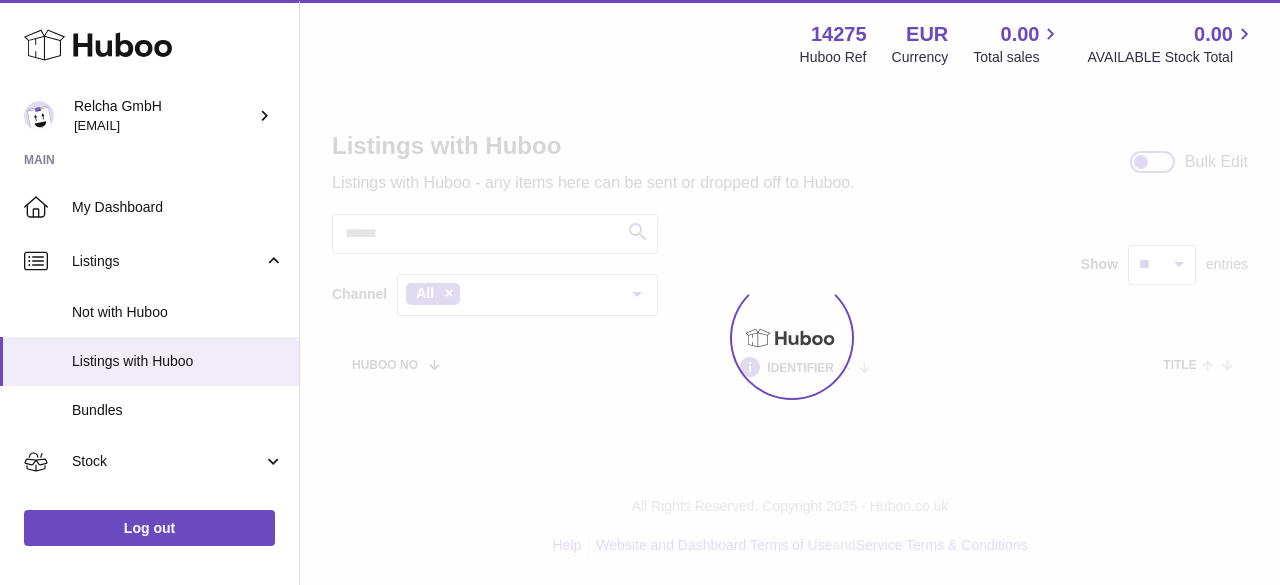 scroll, scrollTop: 0, scrollLeft: 0, axis: both 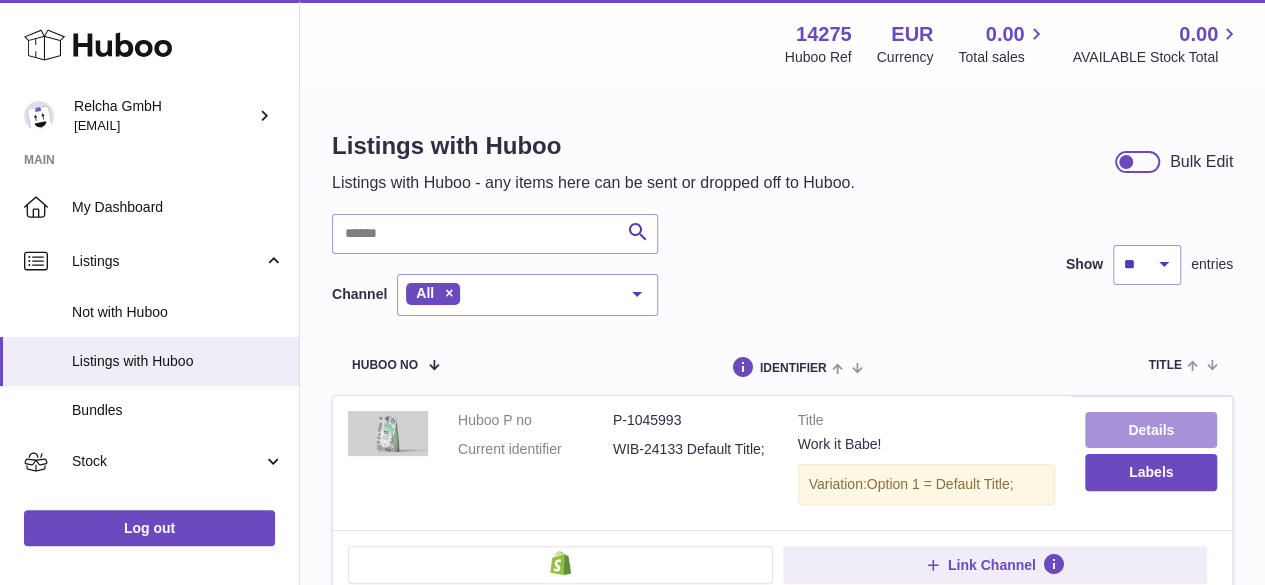 click on "Details" at bounding box center (1151, 430) 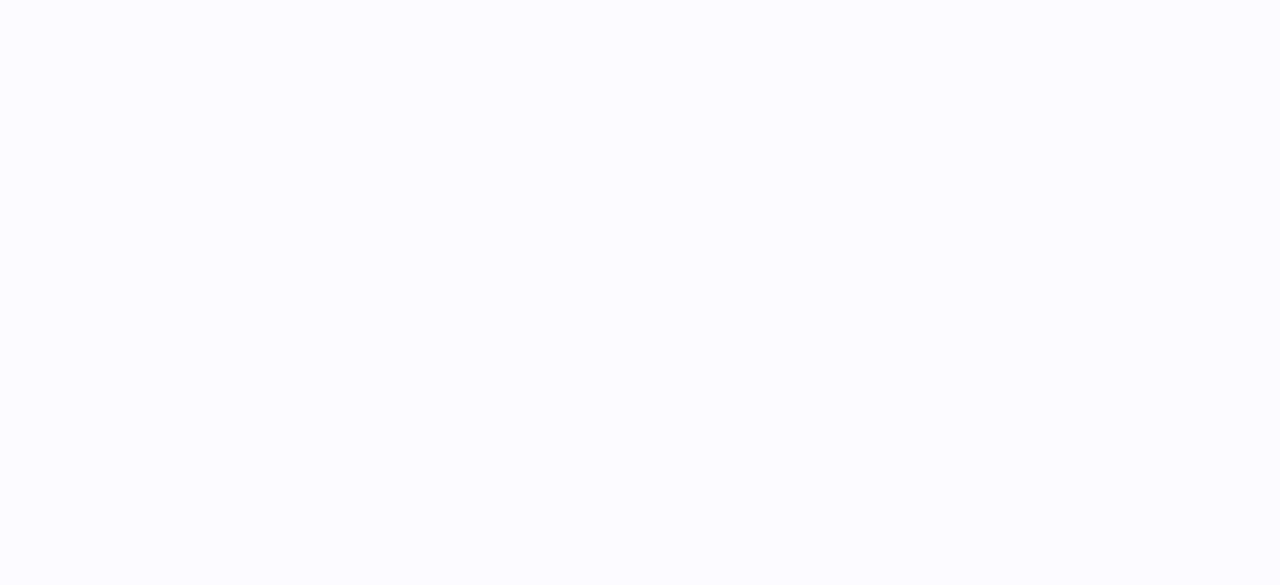 scroll, scrollTop: 0, scrollLeft: 0, axis: both 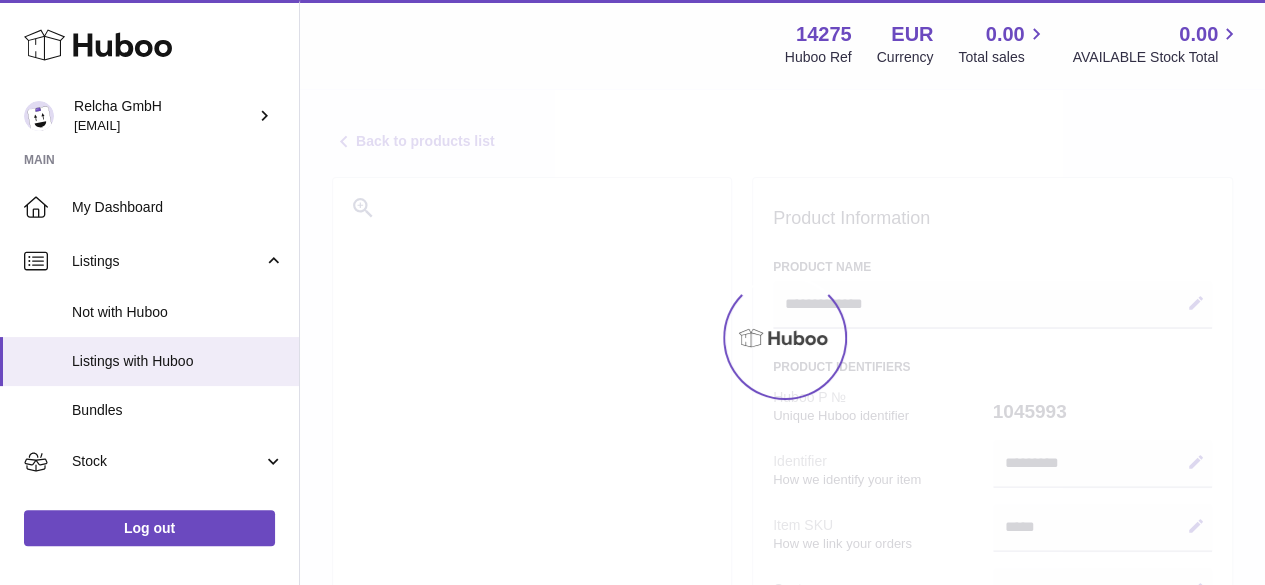 select on "***" 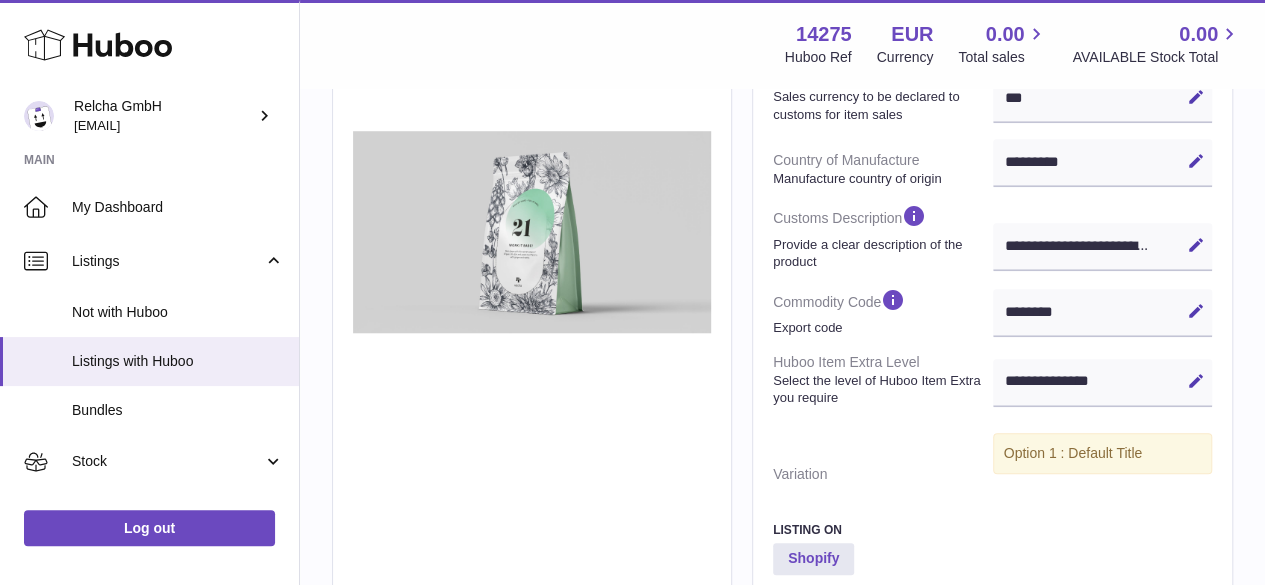 scroll, scrollTop: 900, scrollLeft: 0, axis: vertical 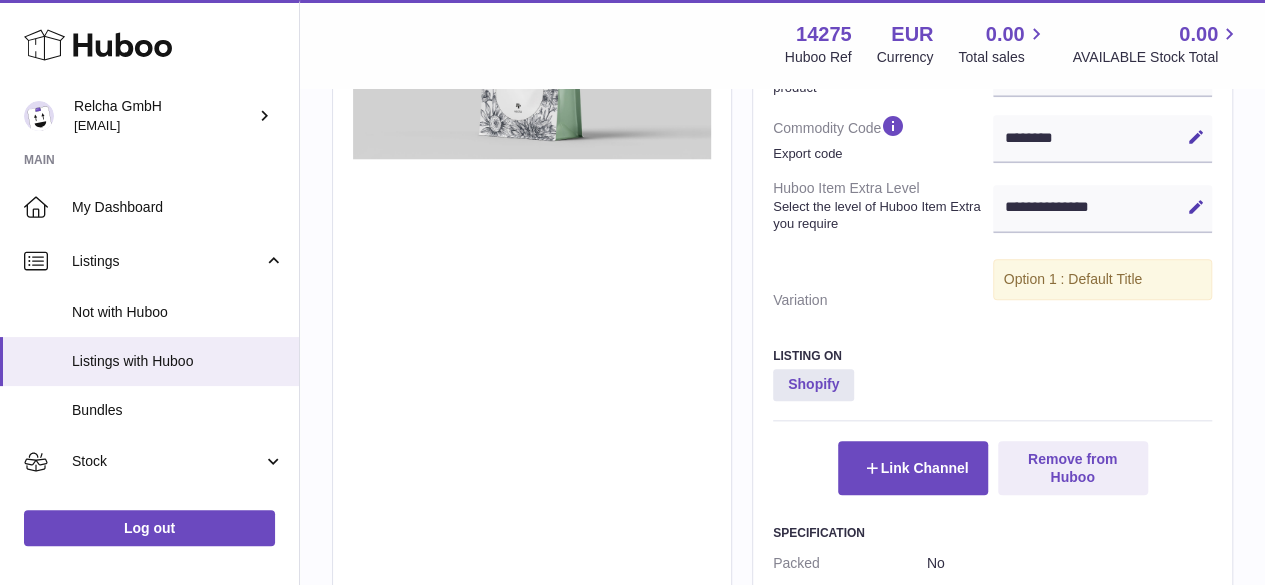 click on "********     Edit     Cancel     Save" at bounding box center (1103, 139) 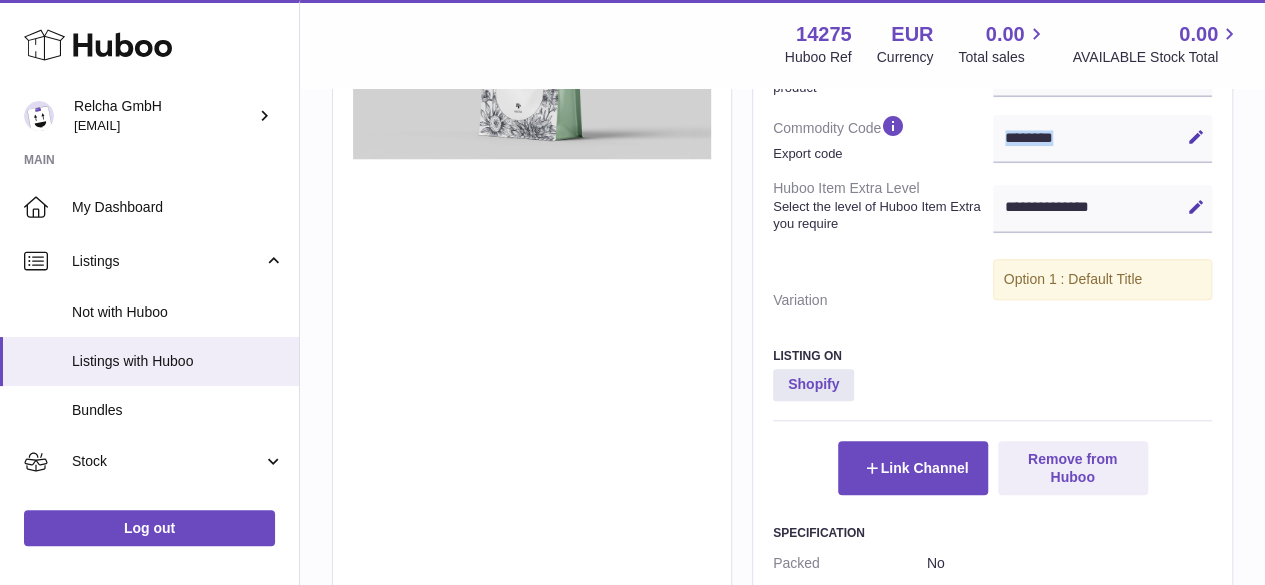 click on "********     Edit     Cancel     Save" at bounding box center [1103, 139] 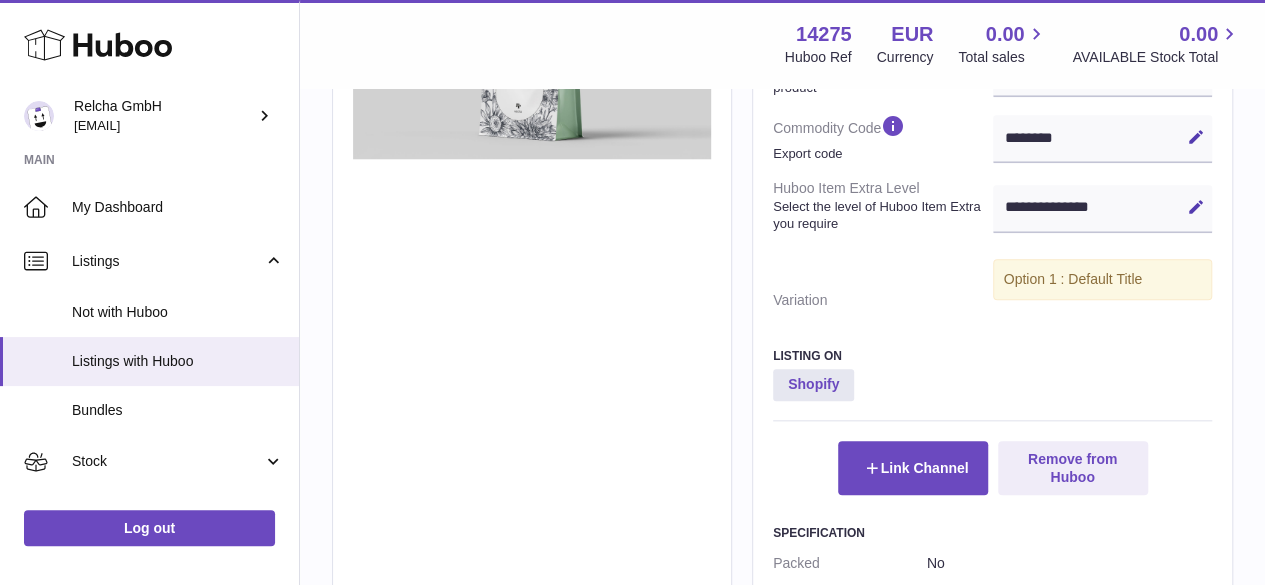 drag, startPoint x: 1032, startPoint y: 140, endPoint x: 1215, endPoint y: 359, distance: 285.39447 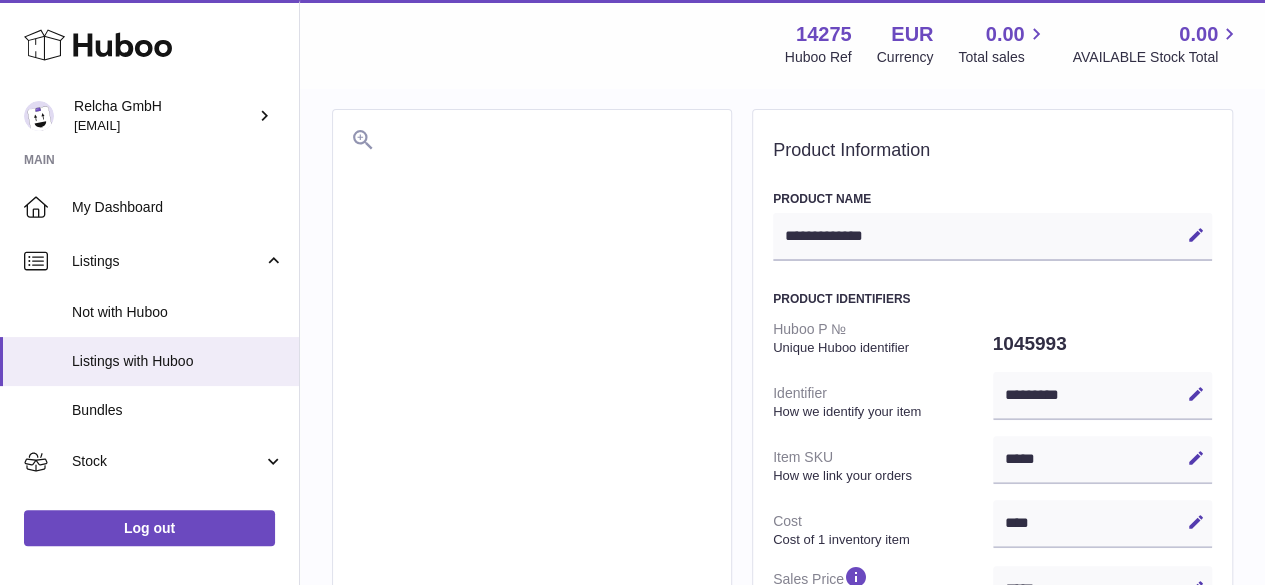 scroll, scrollTop: 0, scrollLeft: 0, axis: both 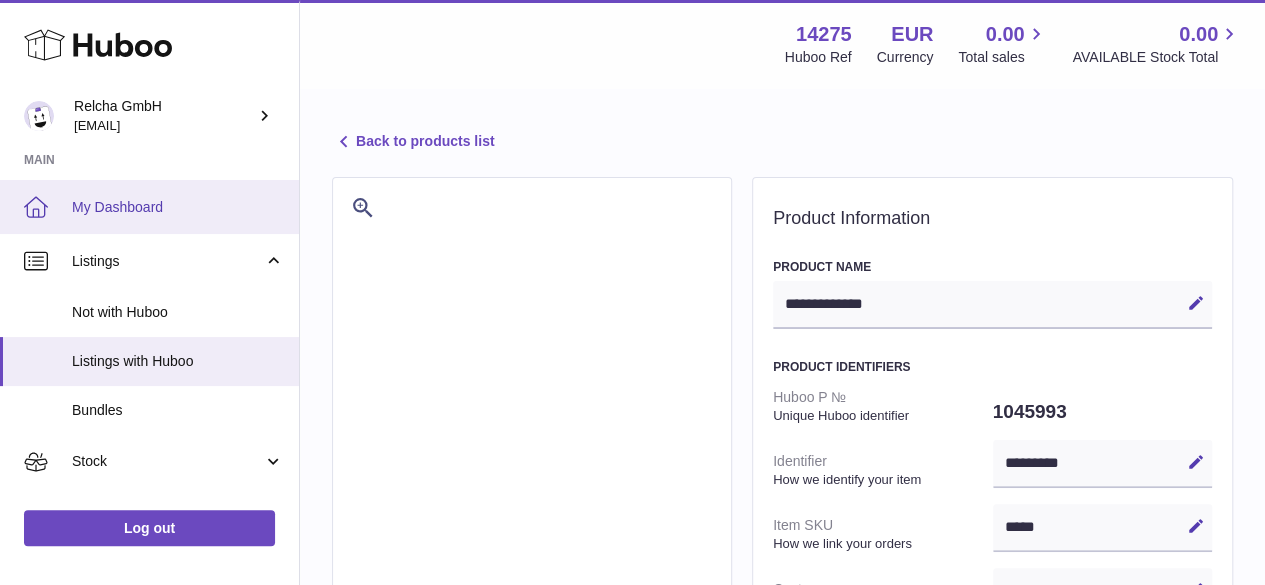 click on "My Dashboard" at bounding box center (178, 207) 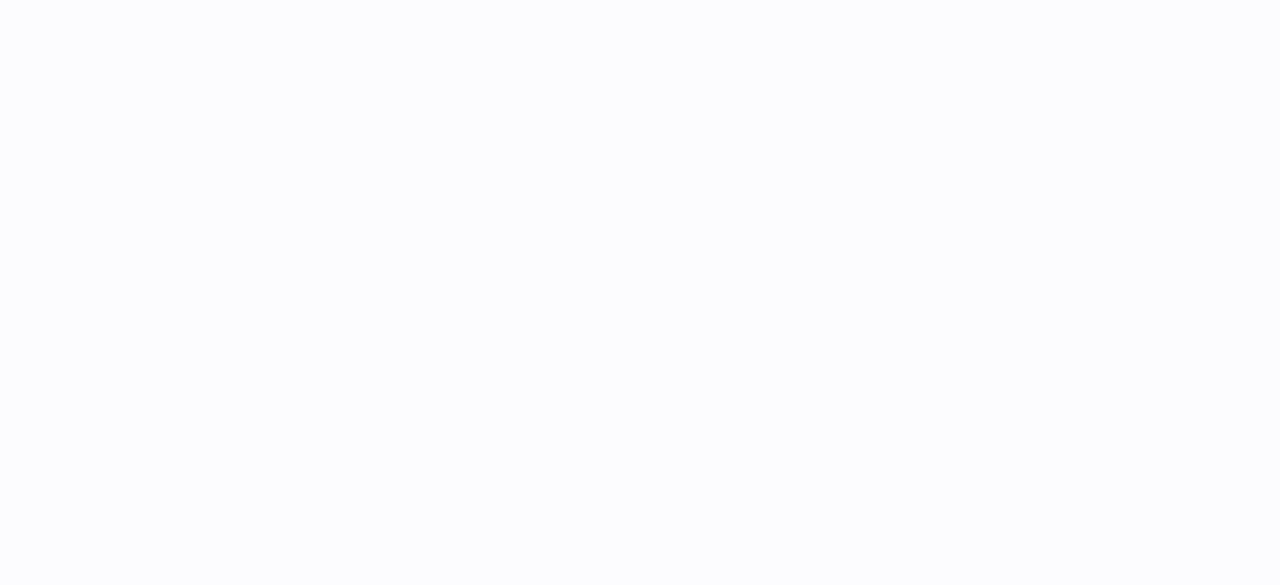 scroll, scrollTop: 0, scrollLeft: 0, axis: both 